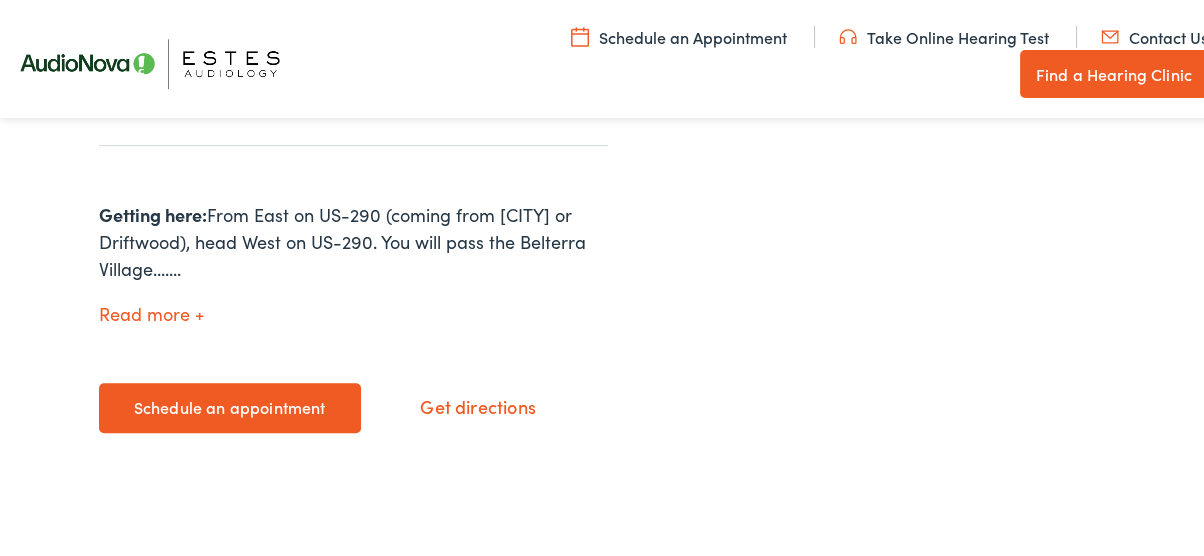 scroll, scrollTop: 0, scrollLeft: 0, axis: both 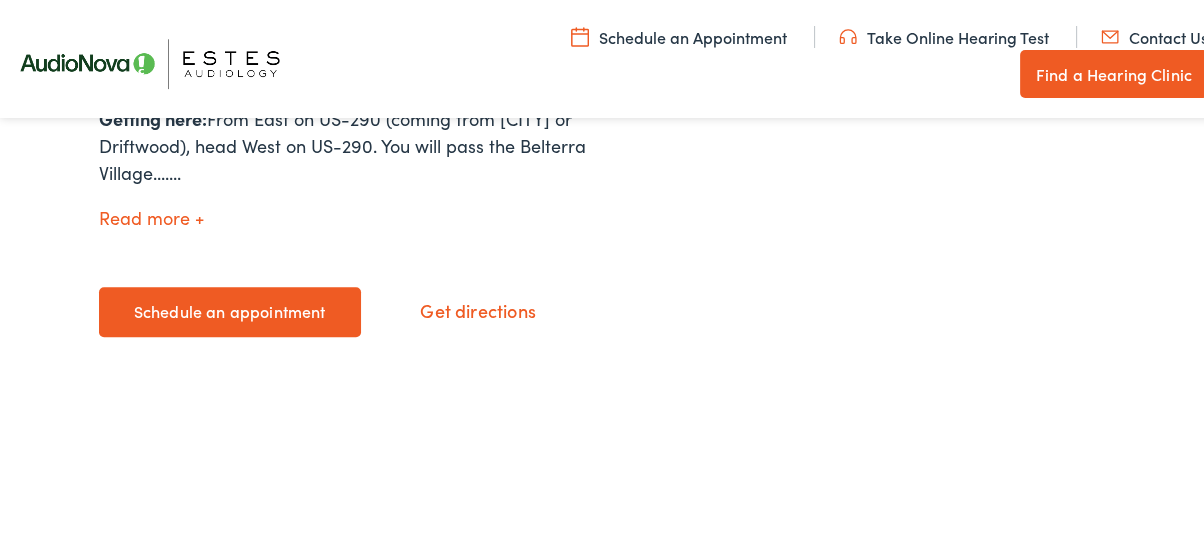 click on "Schedule an appointment" at bounding box center (230, 309) 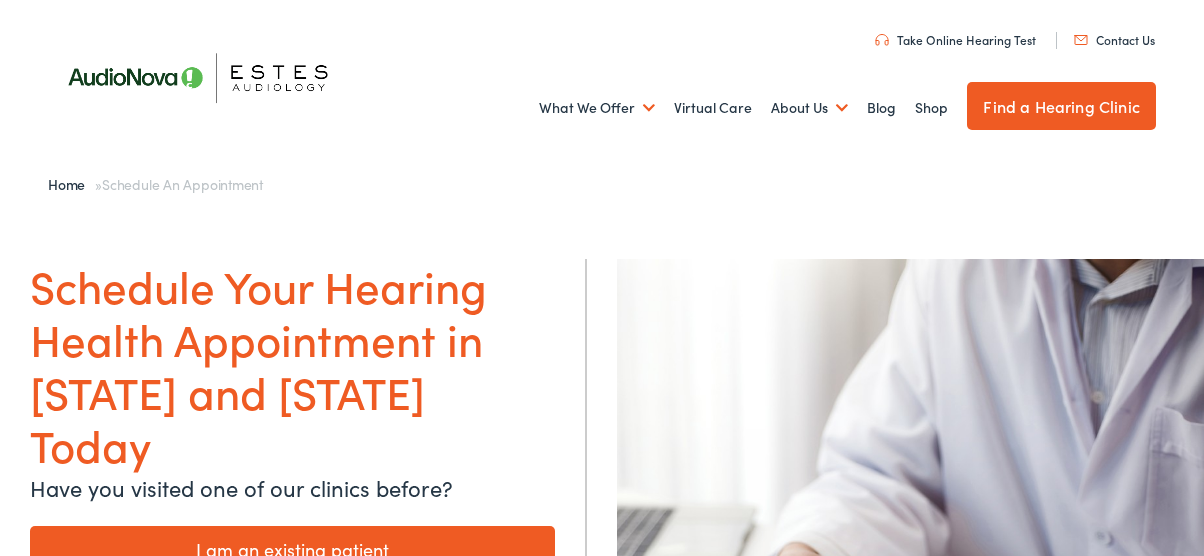 scroll, scrollTop: 92, scrollLeft: 0, axis: vertical 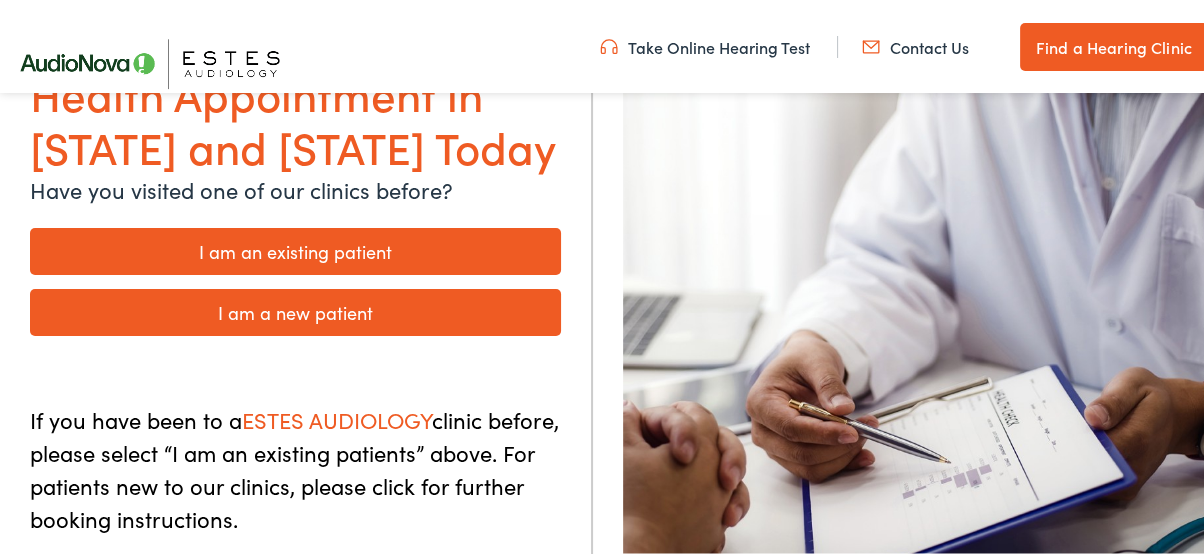 click on "I am an existing patient" at bounding box center (295, 248) 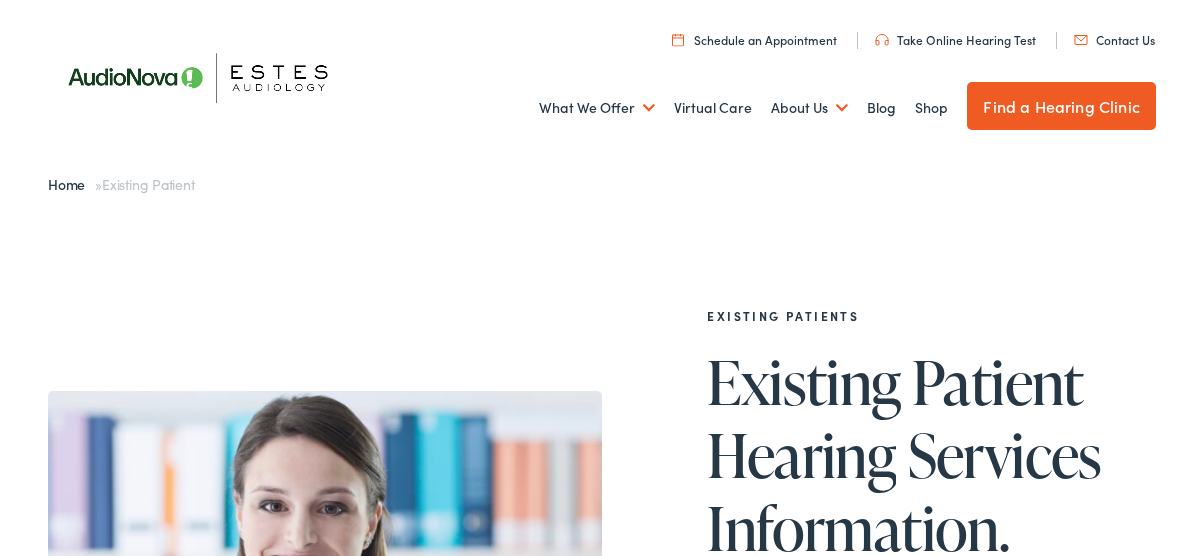 scroll, scrollTop: 0, scrollLeft: 0, axis: both 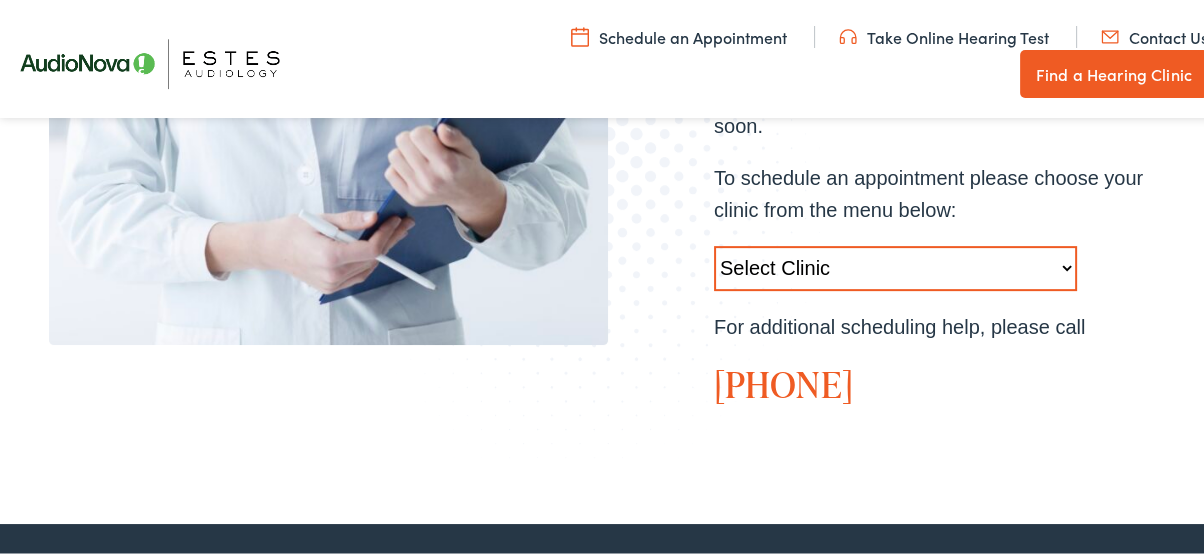 click on "Select Clinic Austin-TX-AudioNova 1206 W. 38th Street Boerne-TX-AudioNova 1112 S Main St. Austin-TX-AudioNova 13210 W Hwy 290 Marble Falls-TX-AudioNova 304-B Highlander Circle New Braunfels-TX-AudioNova 1529 Common Street Round Rock-TX-AudioNova 1850 S. AW Grimes Blvd San Antonio-TX-AudioNova 5282 Medical Drive Baton Rouge-LA-AudioNova 8211 Goodwood Boulevard" at bounding box center [895, 265] 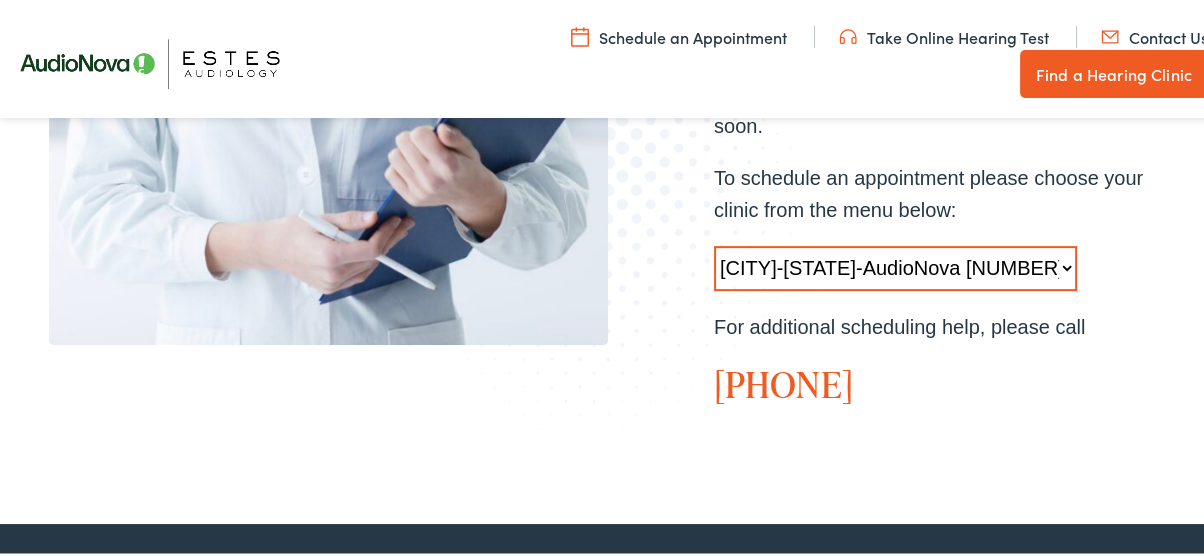 click on "Select Clinic Austin-TX-AudioNova 1206 W. 38th Street Boerne-TX-AudioNova 1112 S Main St. Austin-TX-AudioNova 13210 W Hwy 290 Marble Falls-TX-AudioNova 304-B Highlander Circle New Braunfels-TX-AudioNova 1529 Common Street Round Rock-TX-AudioNova 1850 S. AW Grimes Blvd San Antonio-TX-AudioNova 5282 Medical Drive Baton Rouge-LA-AudioNova 8211 Goodwood Boulevard" at bounding box center (895, 265) 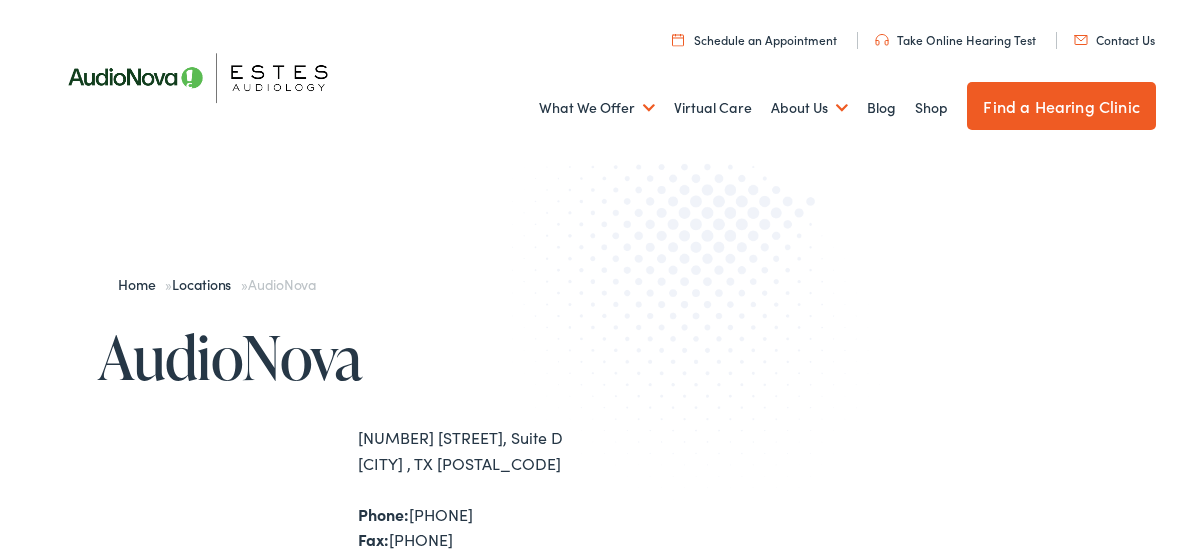 scroll, scrollTop: 0, scrollLeft: 0, axis: both 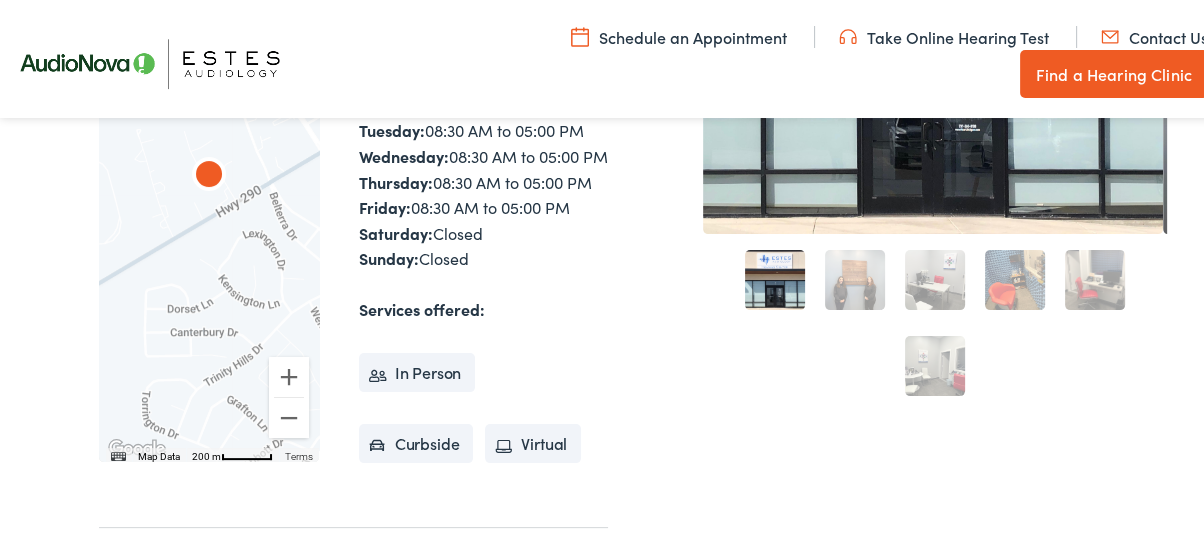 click on "In Person" at bounding box center (417, 370) 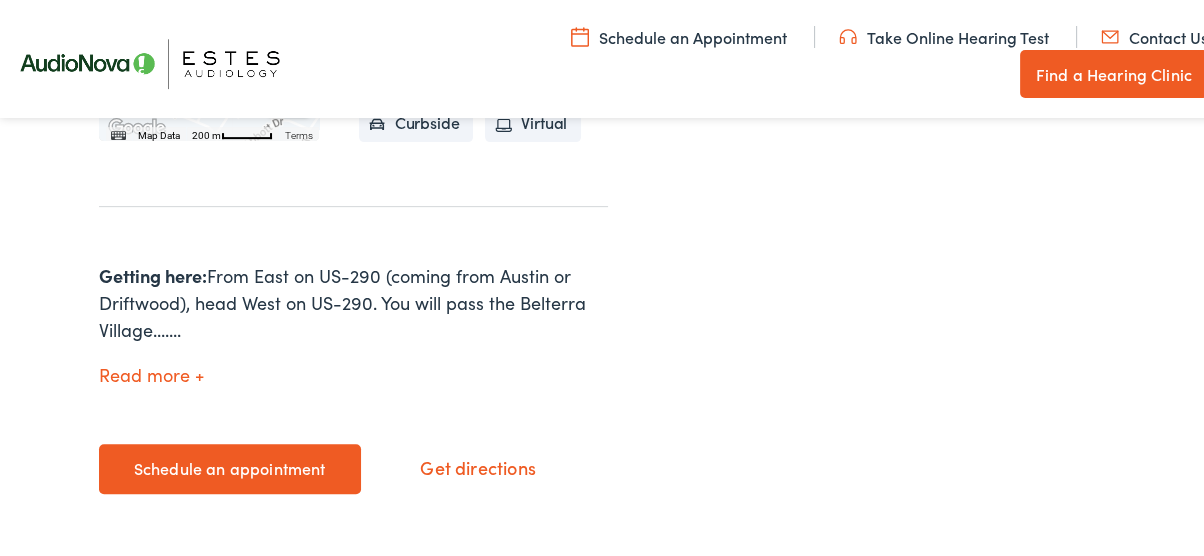 scroll, scrollTop: 880, scrollLeft: 0, axis: vertical 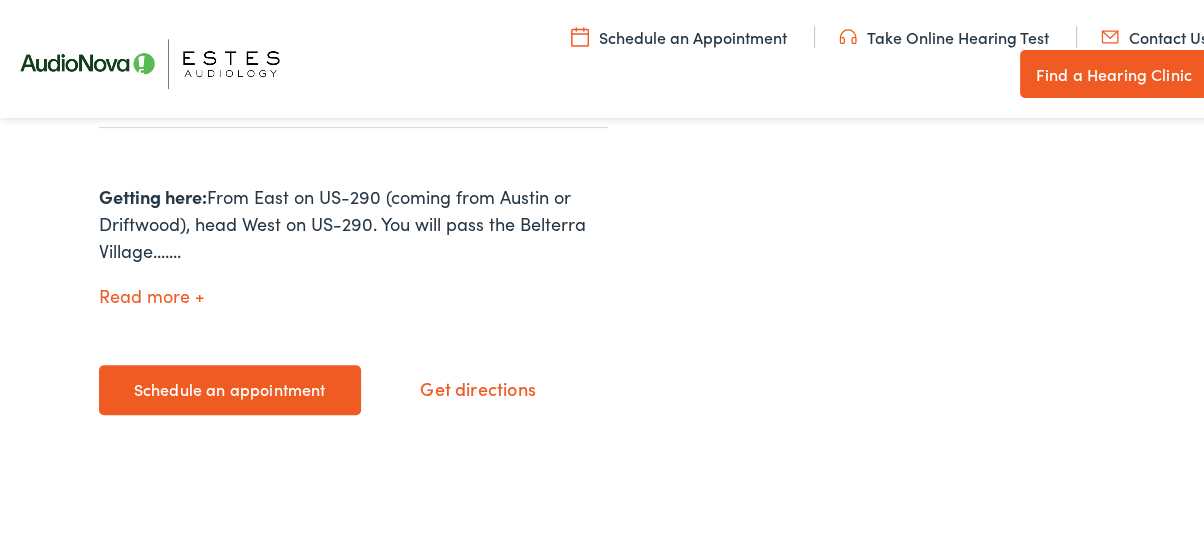 click on "Schedule an appointment" at bounding box center [230, 387] 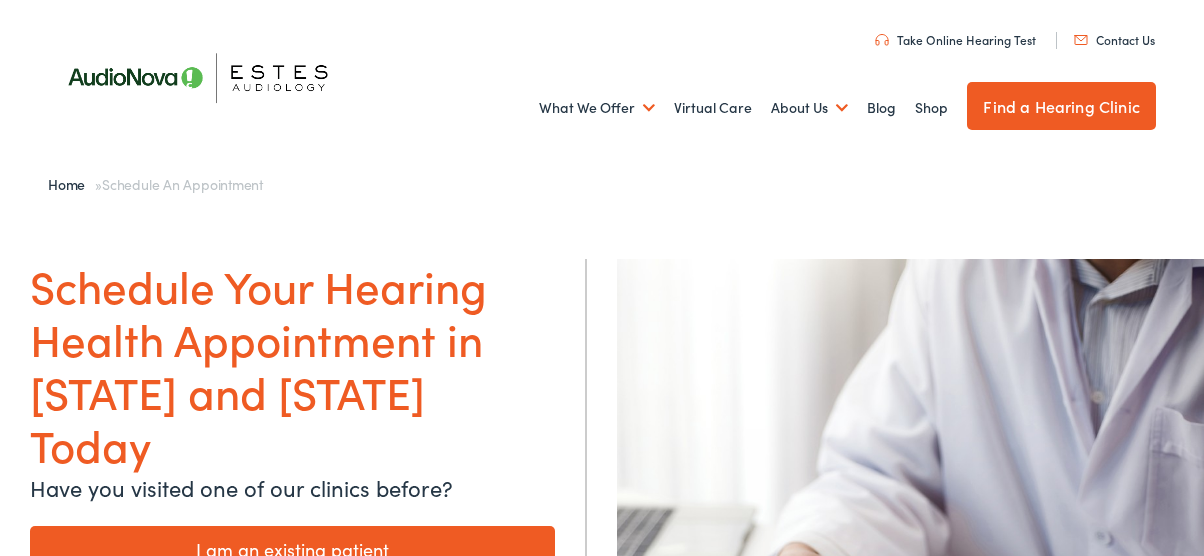 scroll, scrollTop: 0, scrollLeft: 0, axis: both 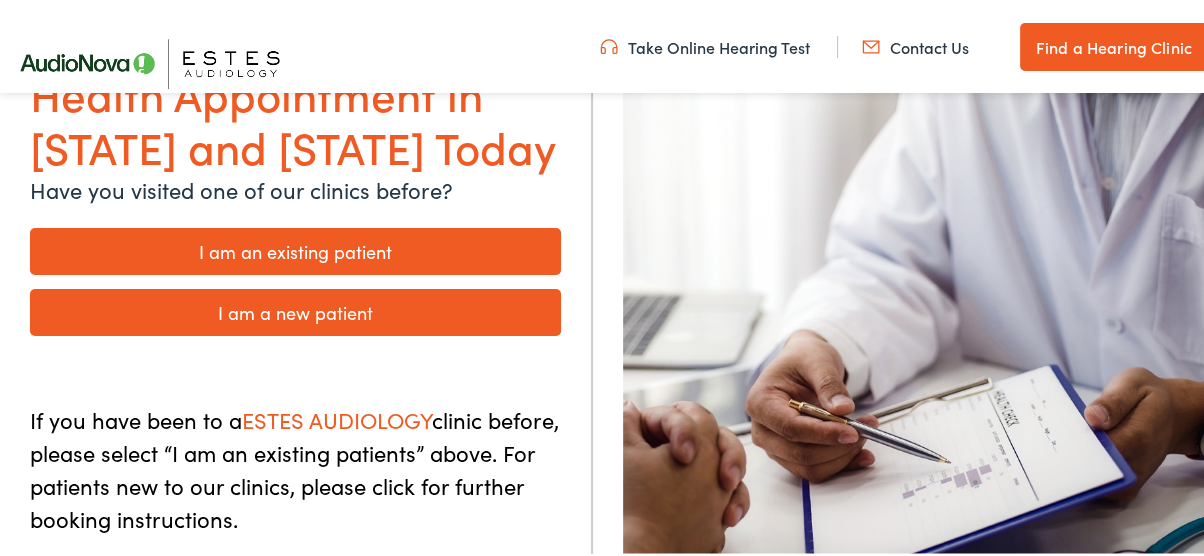 click on "I am an existing patient" at bounding box center (295, 248) 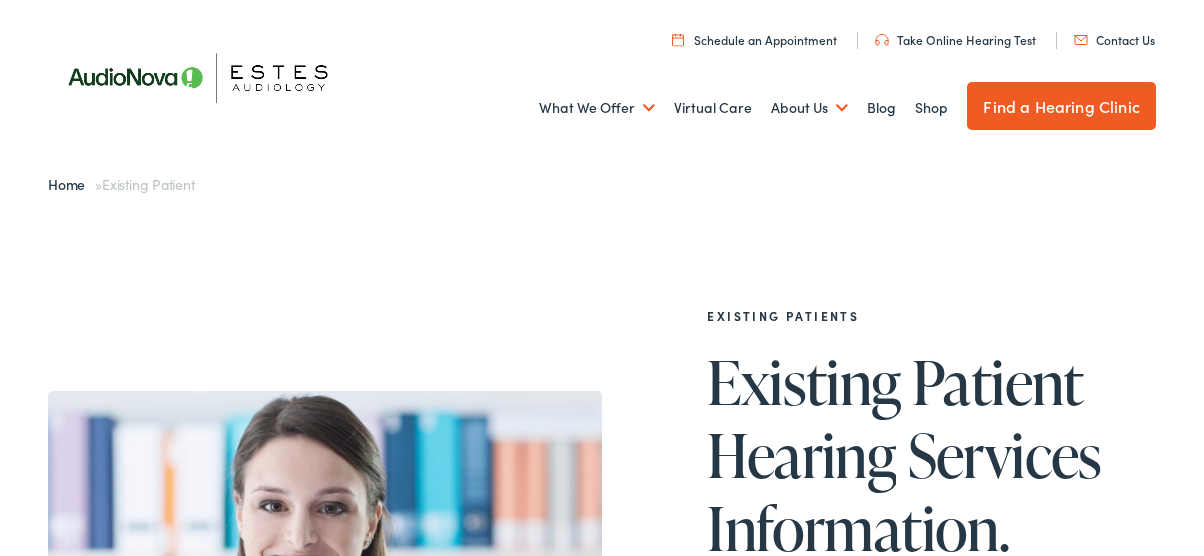 scroll, scrollTop: 0, scrollLeft: 0, axis: both 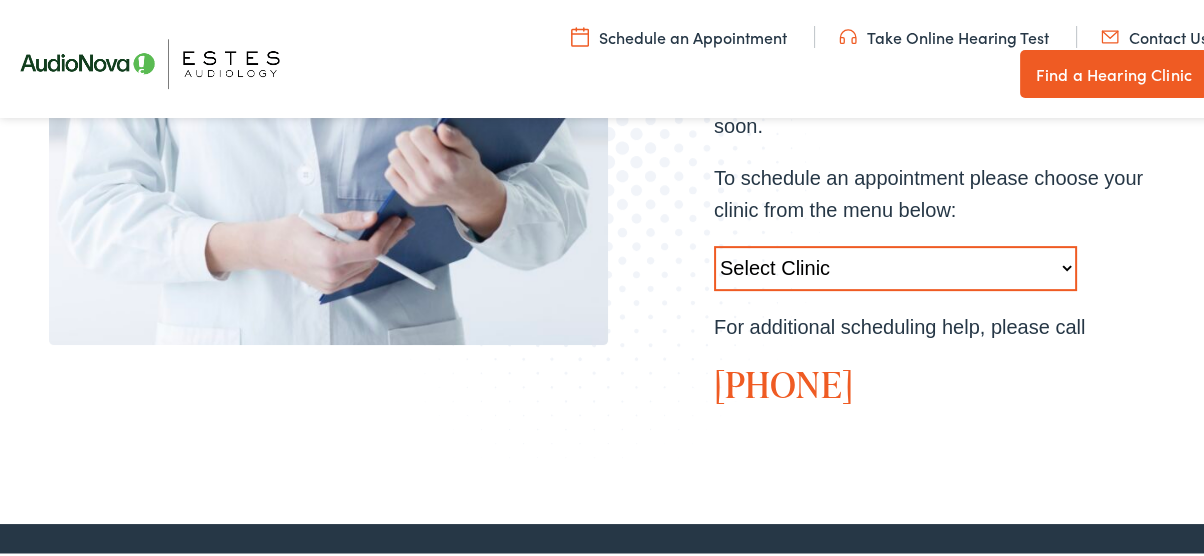 click on "Select Clinic Austin-TX-AudioNova 1206 W. 38th Street Boerne-TX-AudioNova 1112 S Main St. Austin-TX-AudioNova 13210 W Hwy 290 Marble Falls-TX-AudioNova 304-B Highlander Circle New Braunfels-TX-AudioNova 1529 Common Street Round Rock-TX-AudioNova 1850 S. AW Grimes Blvd San Antonio-TX-AudioNova 5282 Medical Drive Baton Rouge-LA-AudioNova 8211 Goodwood Boulevard" at bounding box center [895, 265] 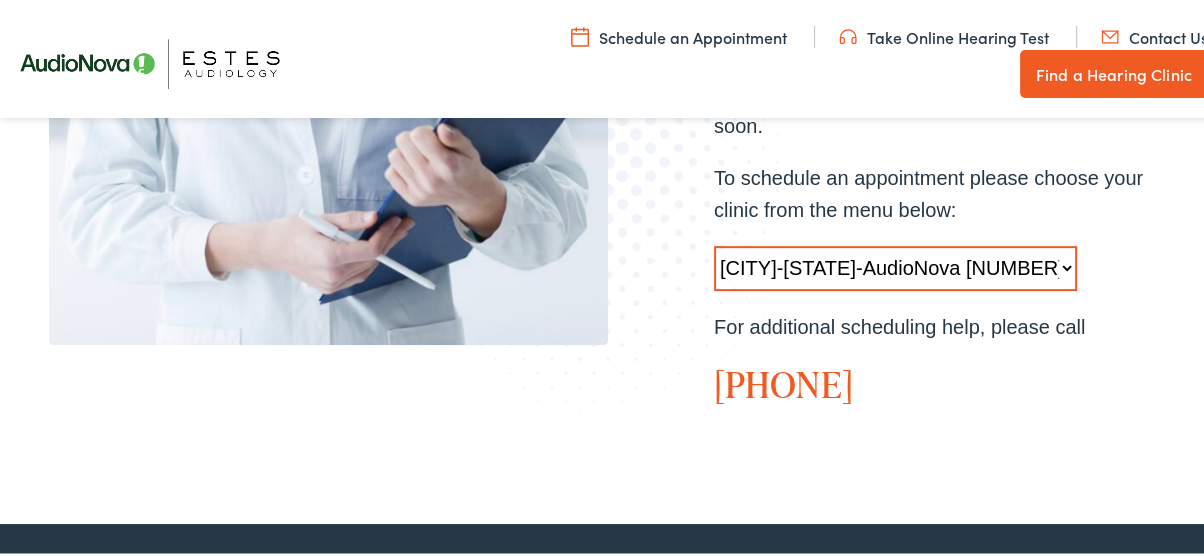 click on "Select Clinic Austin-TX-AudioNova 1206 W. 38th Street Boerne-TX-AudioNova 1112 S Main St. Austin-TX-AudioNova 13210 W Hwy 290 Marble Falls-TX-AudioNova 304-B Highlander Circle New Braunfels-TX-AudioNova 1529 Common Street Round Rock-TX-AudioNova 1850 S. AW Grimes Blvd San Antonio-TX-AudioNova 5282 Medical Drive Baton Rouge-LA-AudioNova 8211 Goodwood Boulevard" at bounding box center (895, 265) 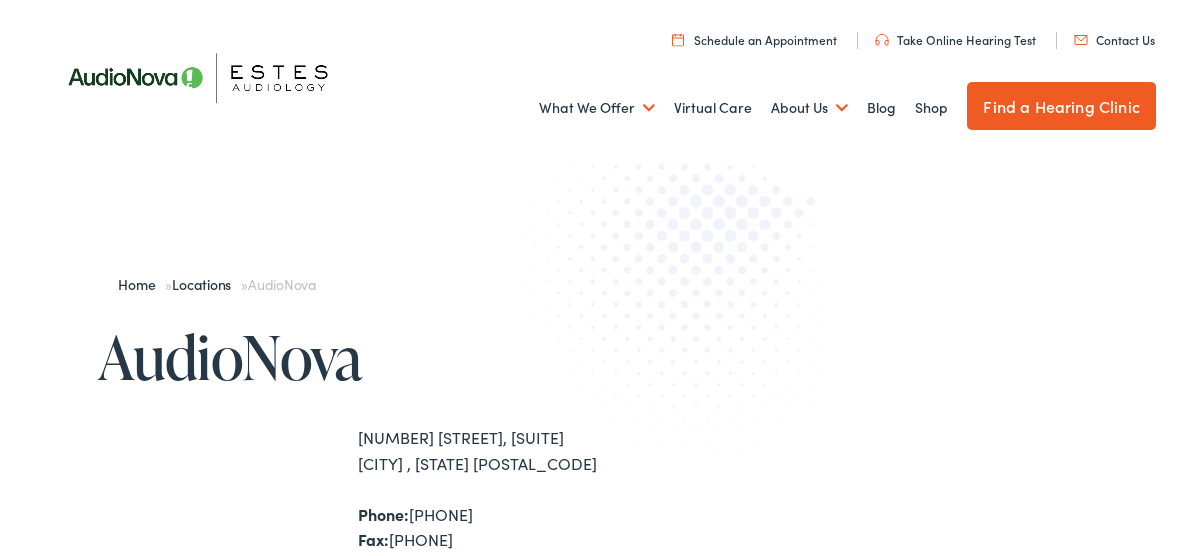 scroll, scrollTop: 0, scrollLeft: 0, axis: both 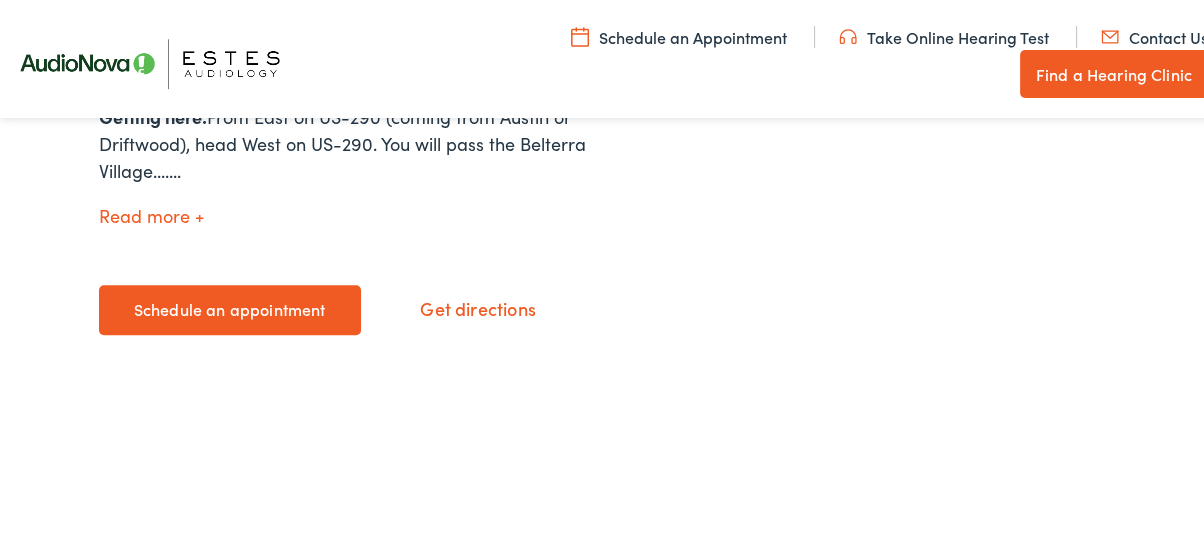 click on "Schedule an appointment" at bounding box center [230, 307] 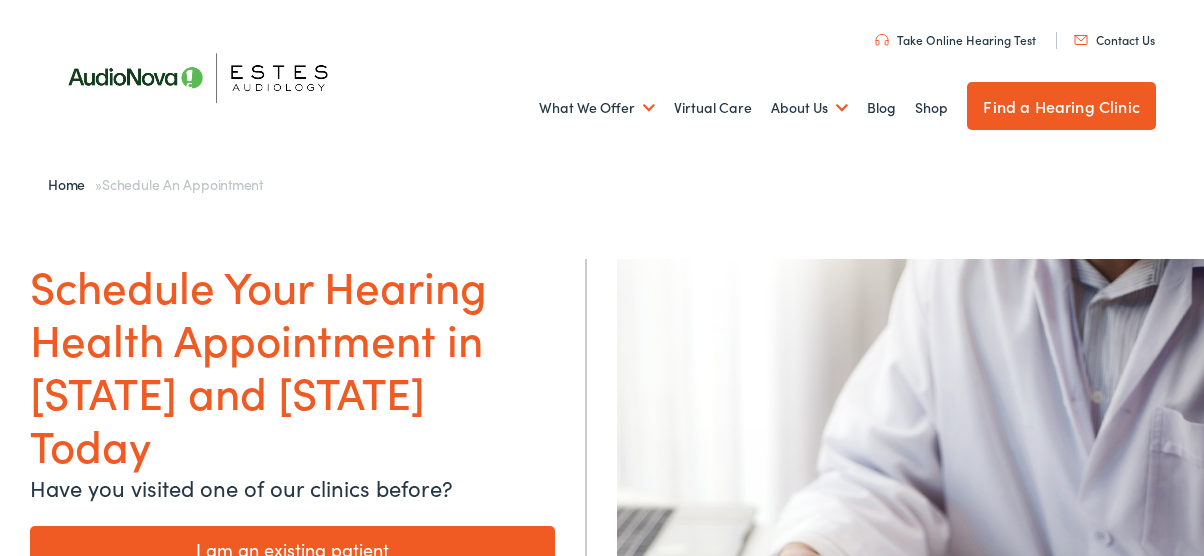 scroll, scrollTop: 0, scrollLeft: 0, axis: both 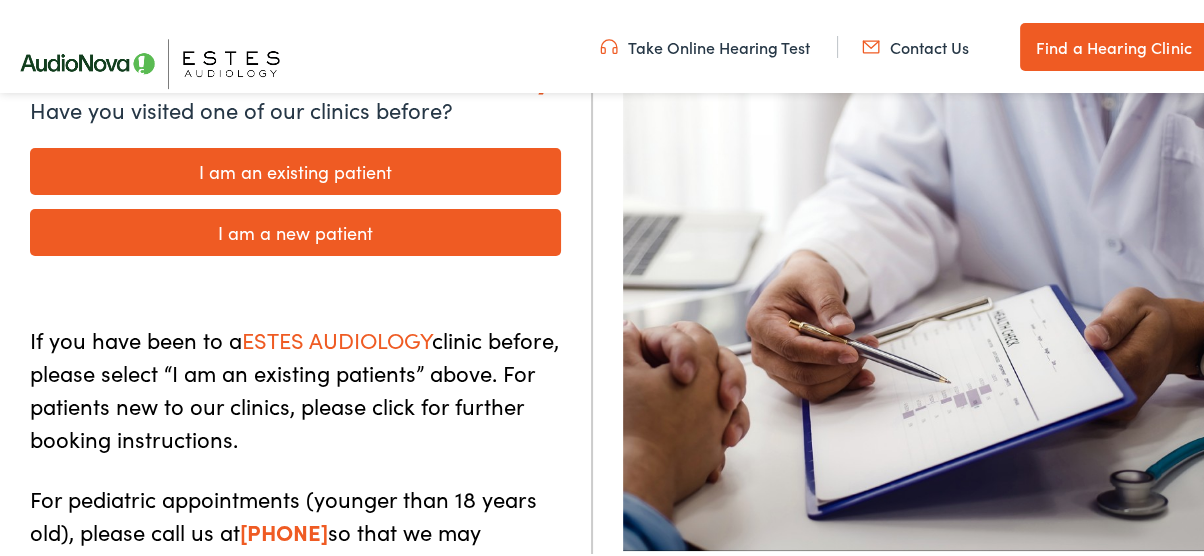 click on "I am an existing patient" at bounding box center (295, 168) 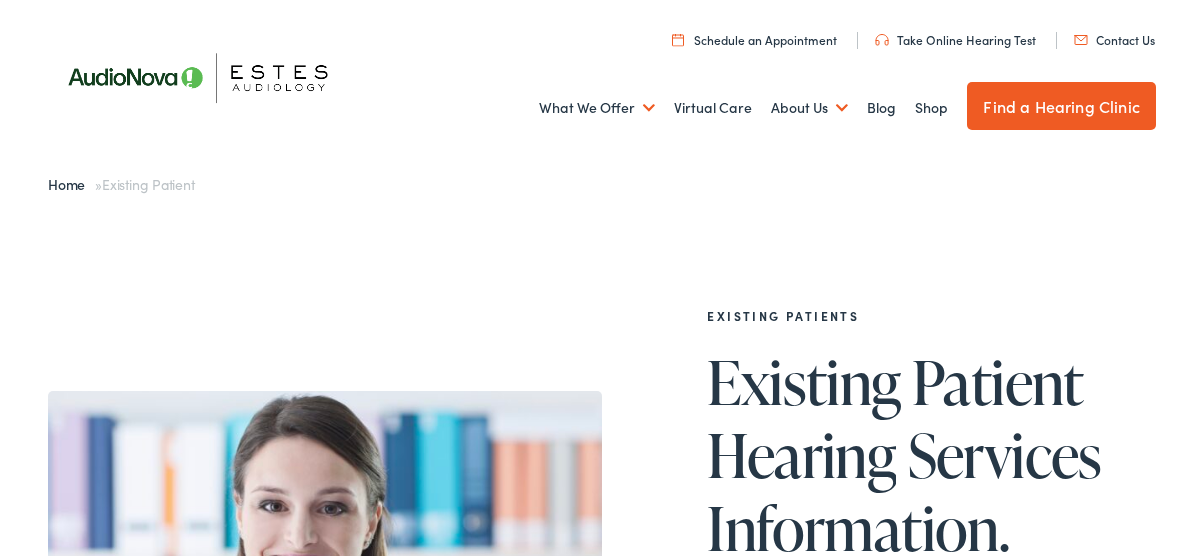 scroll, scrollTop: 0, scrollLeft: 0, axis: both 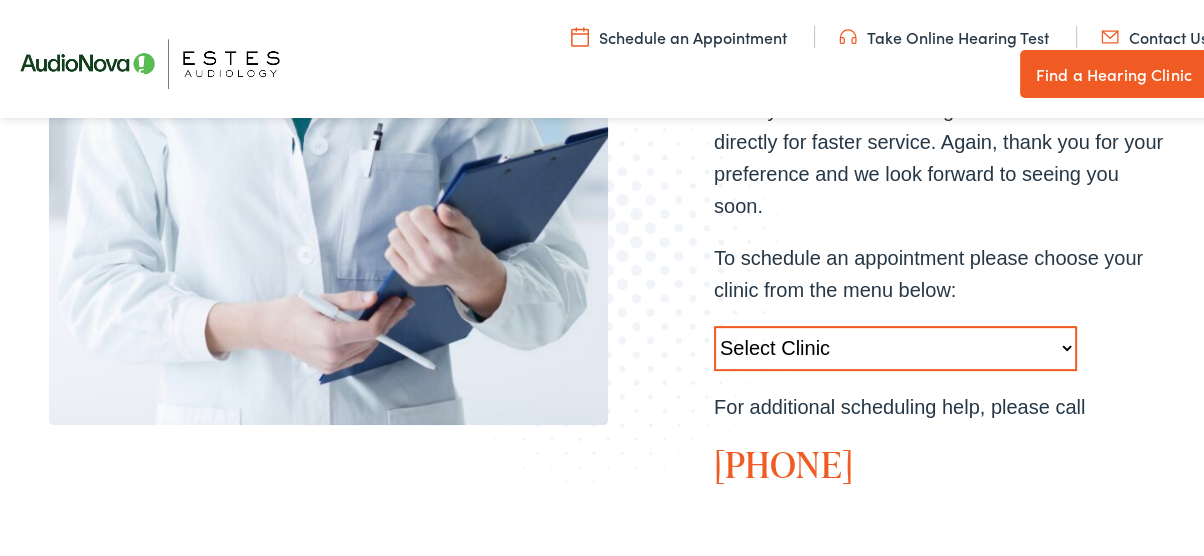 click on "Select Clinic [CITY]-[STATE]-AudioNova [NUMBER] [STREET] [CITY]-[STATE]-AudioNova [NUMBER] [STREET] [CITY]-[STATE]-AudioNova [NUMBER] [STREET] [CITY]-[STATE]-AudioNova [NUMBER] [STREET] [CITY]-[STATE]-AudioNova [NUMBER] [STREET] [CITY]-[STATE]-AudioNova [NUMBER] [STREET] [CITY]-[STATE]-AudioNova [NUMBER] [STREET]" at bounding box center [895, 345] 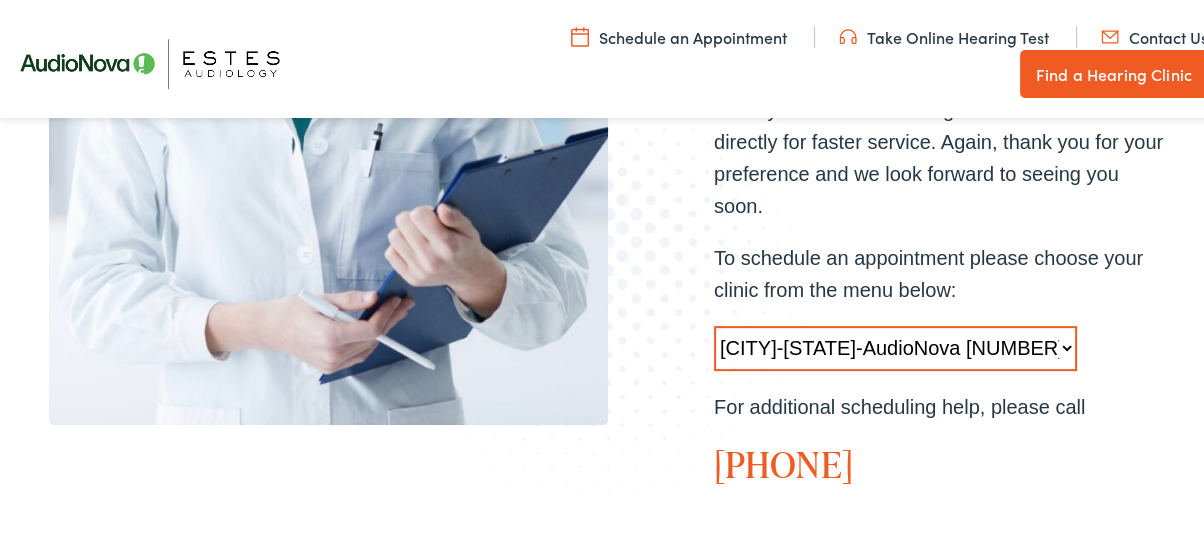 click on "Select Clinic [CITY]-[STATE]-AudioNova [NUMBER] [STREET] [CITY]-[STATE]-AudioNova [NUMBER] [STREET] [CITY]-[STATE]-AudioNova [NUMBER] [STREET] [CITY]-[STATE]-AudioNova [NUMBER] [STREET] [CITY]-[STATE]-AudioNova [NUMBER] [STREET] [CITY]-[STATE]-AudioNova [NUMBER] [STREET] [CITY]-[STATE]-AudioNova [NUMBER] [STREET]" at bounding box center [895, 345] 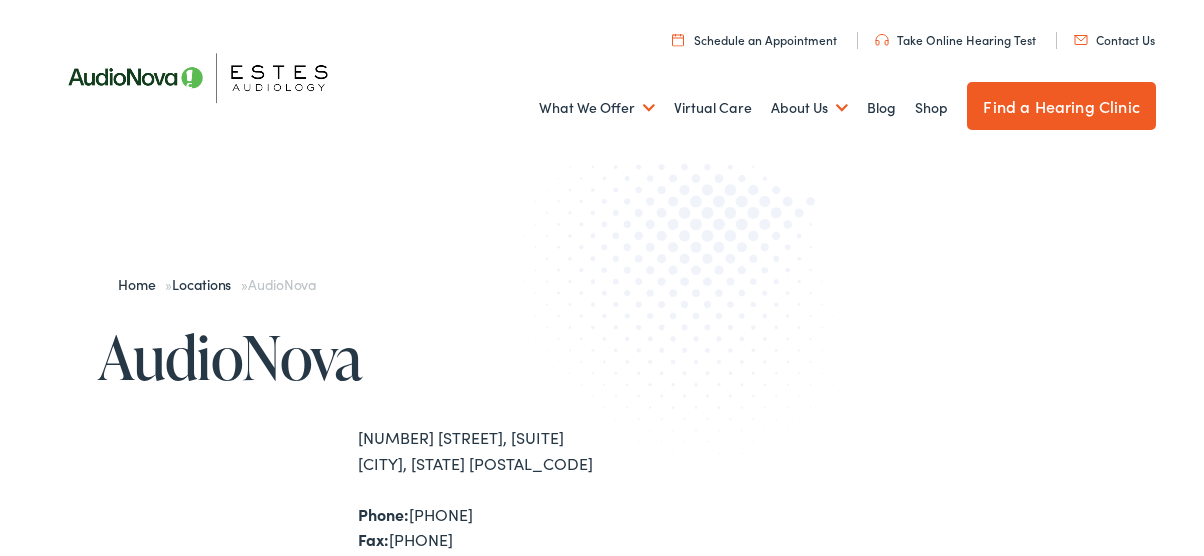 scroll, scrollTop: 0, scrollLeft: 0, axis: both 